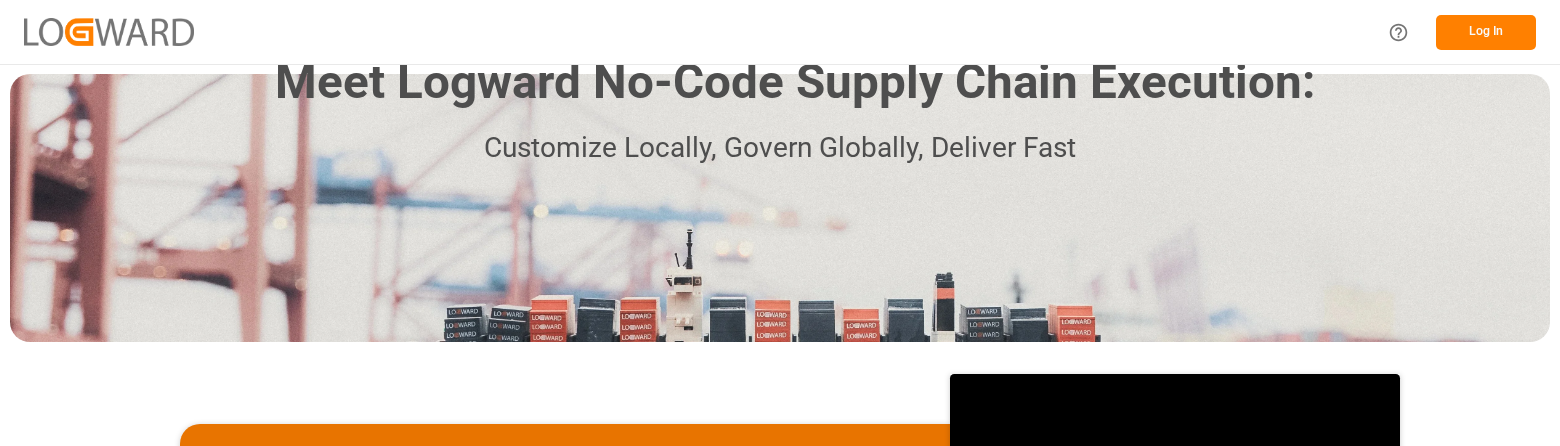 scroll, scrollTop: 0, scrollLeft: 0, axis: both 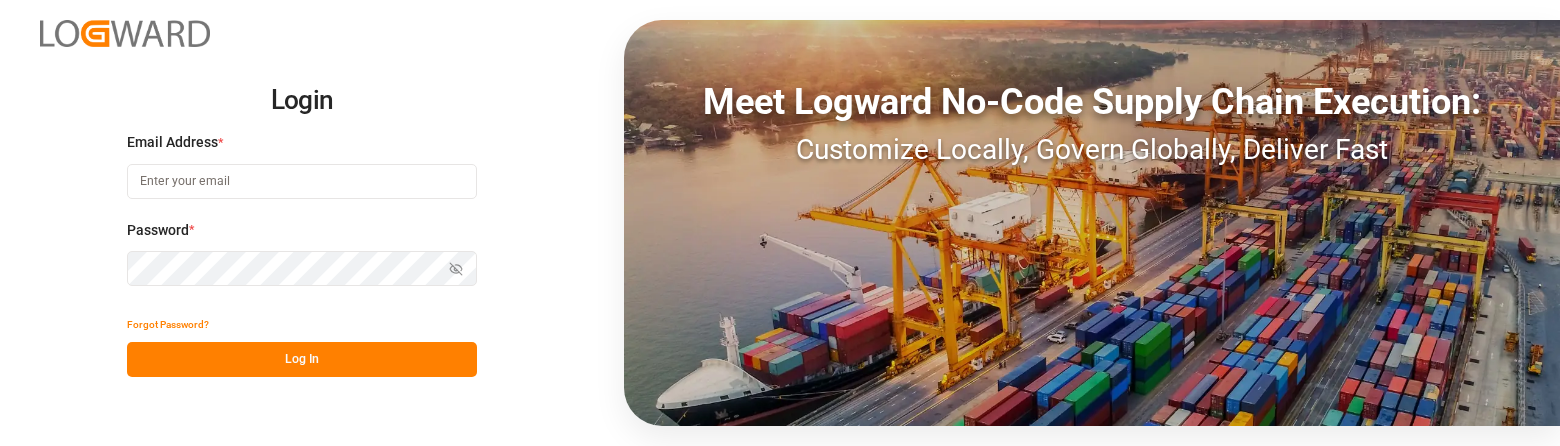 type on "[PERSON_NAME][EMAIL_ADDRESS][PERSON_NAME][DOMAIN_NAME]" 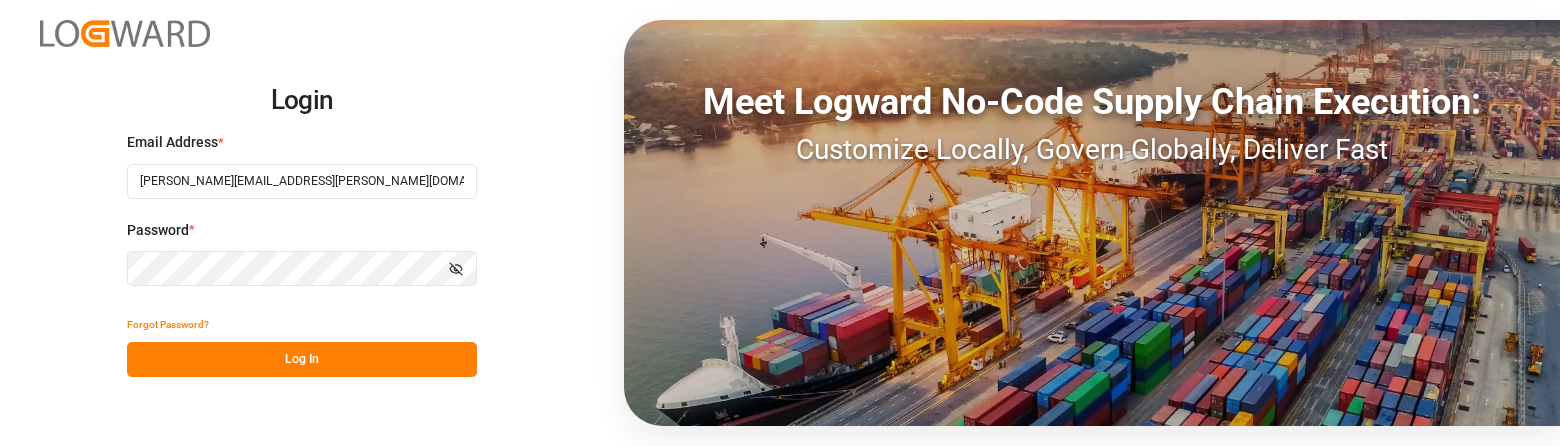click on "Log In" at bounding box center (302, 359) 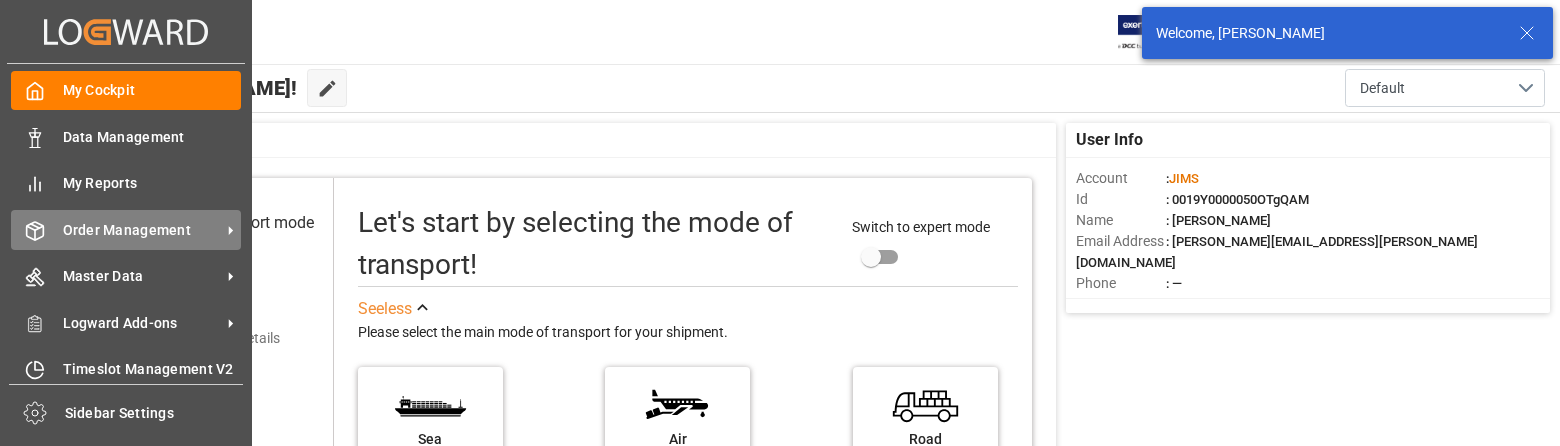 click on "Order Management" at bounding box center (142, 230) 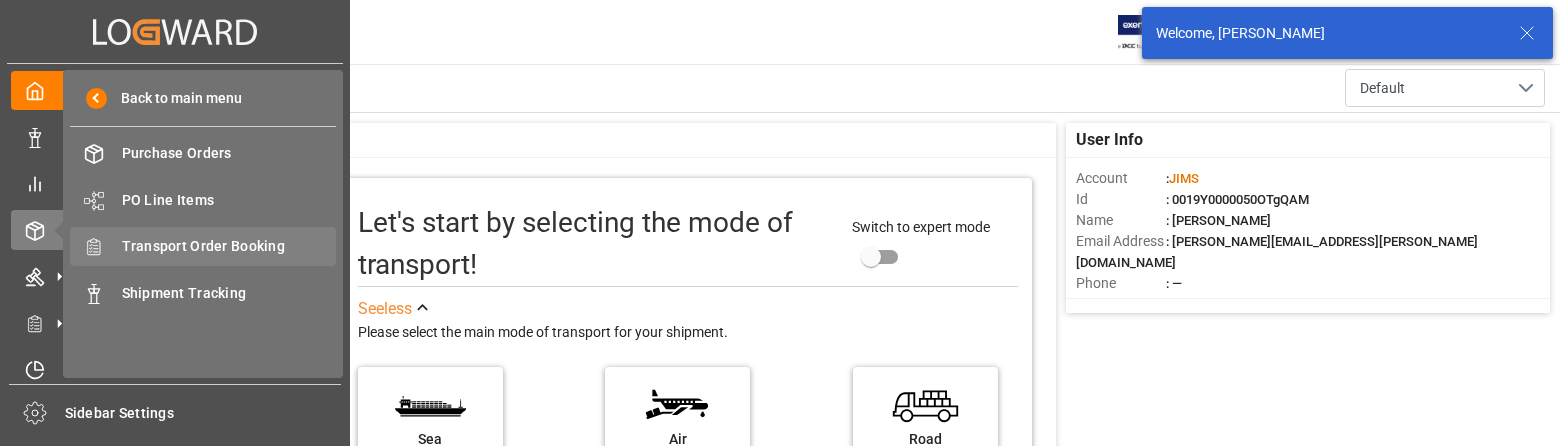 click on "Transport Order Booking" at bounding box center [229, 246] 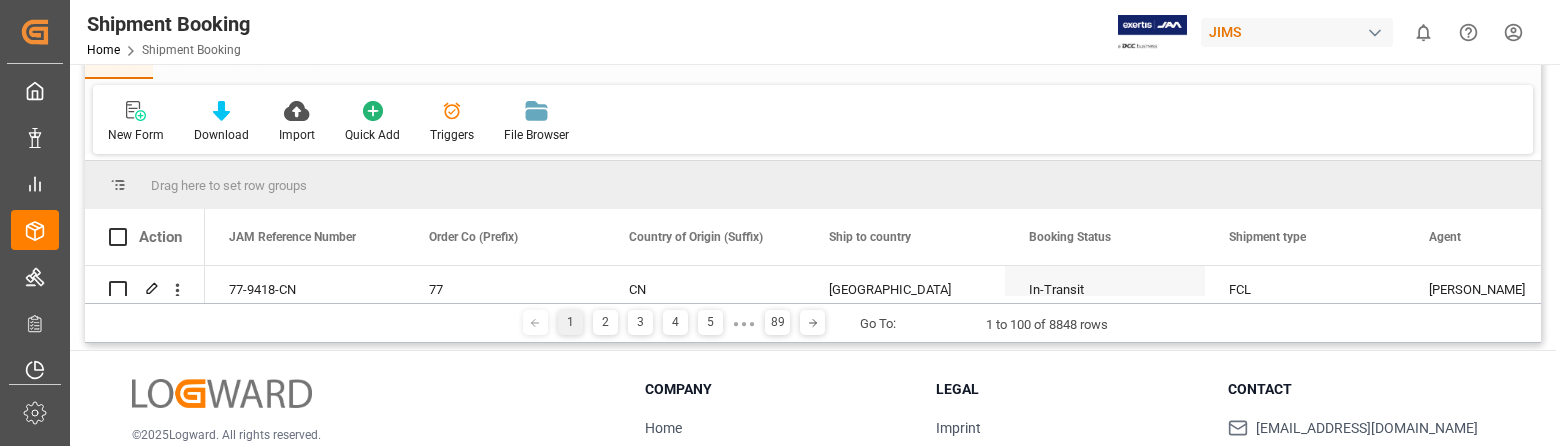 scroll, scrollTop: 0, scrollLeft: 0, axis: both 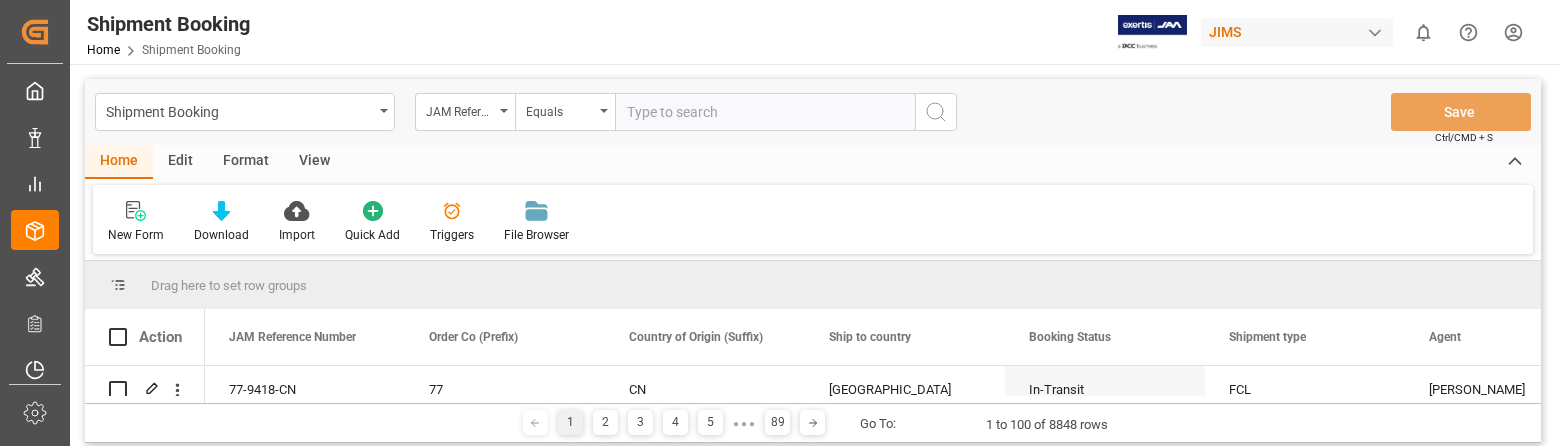click at bounding box center (765, 112) 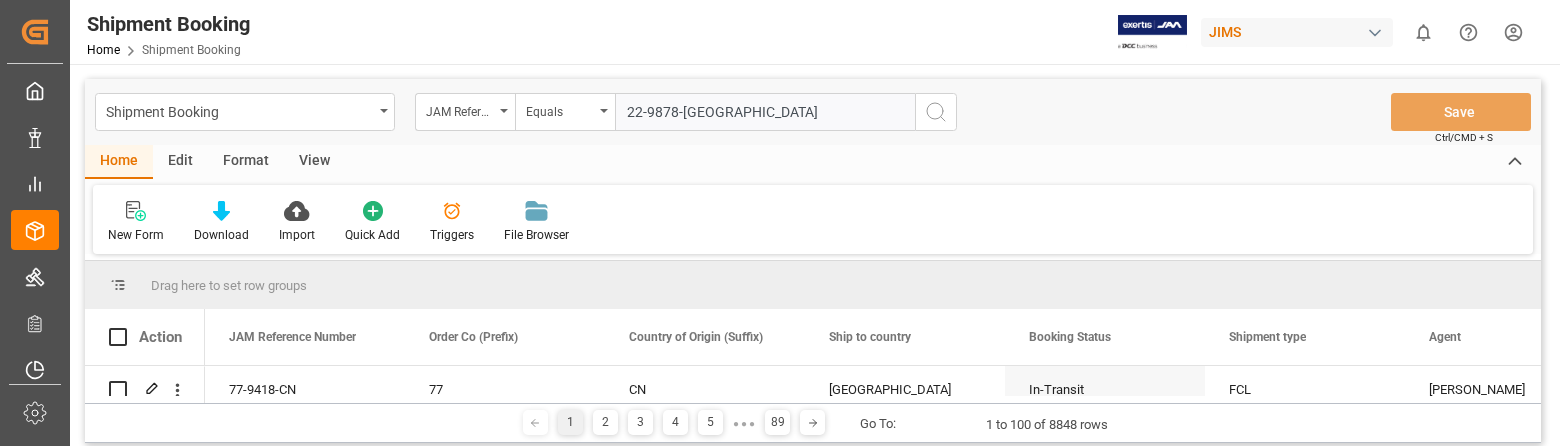 type on "22-9878-[GEOGRAPHIC_DATA]" 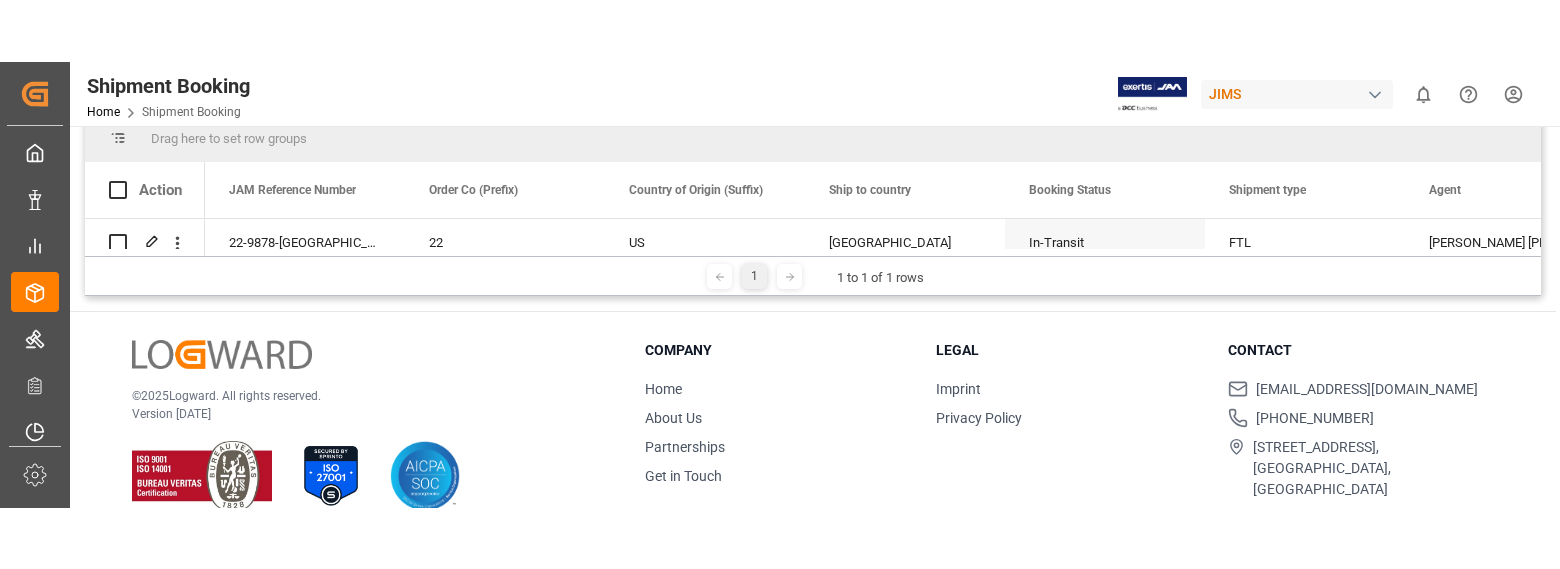 scroll, scrollTop: 296, scrollLeft: 0, axis: vertical 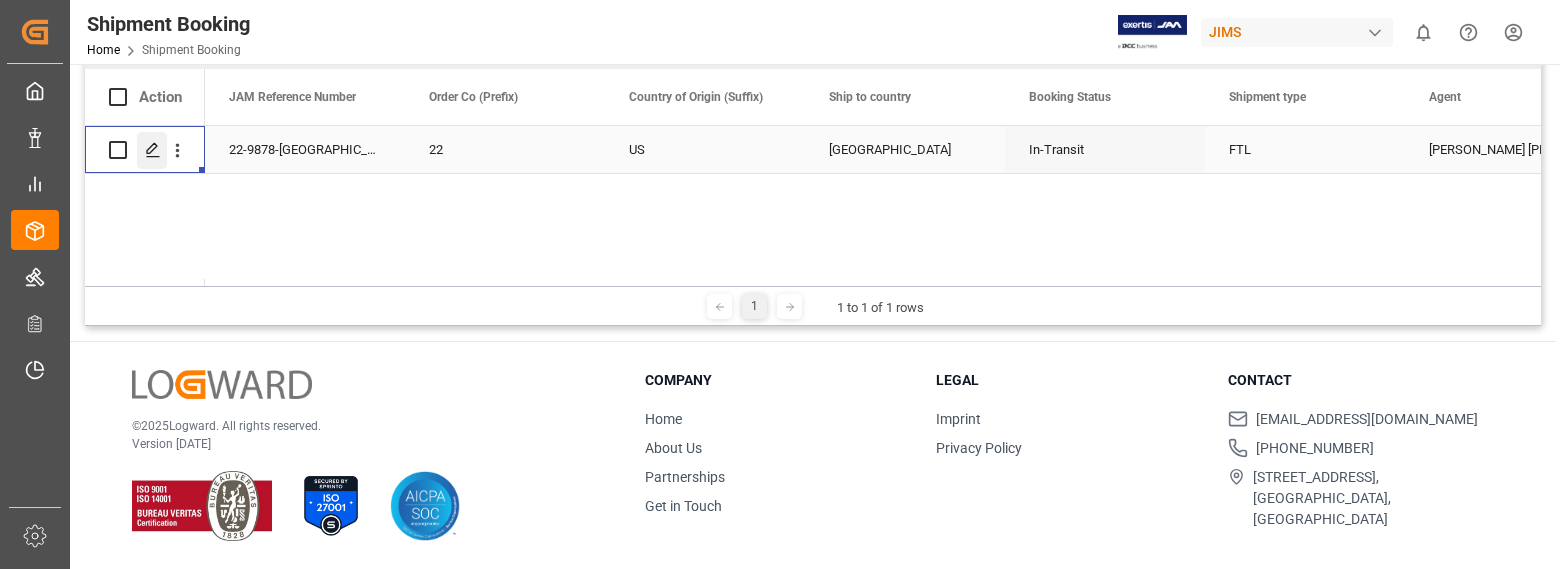 click 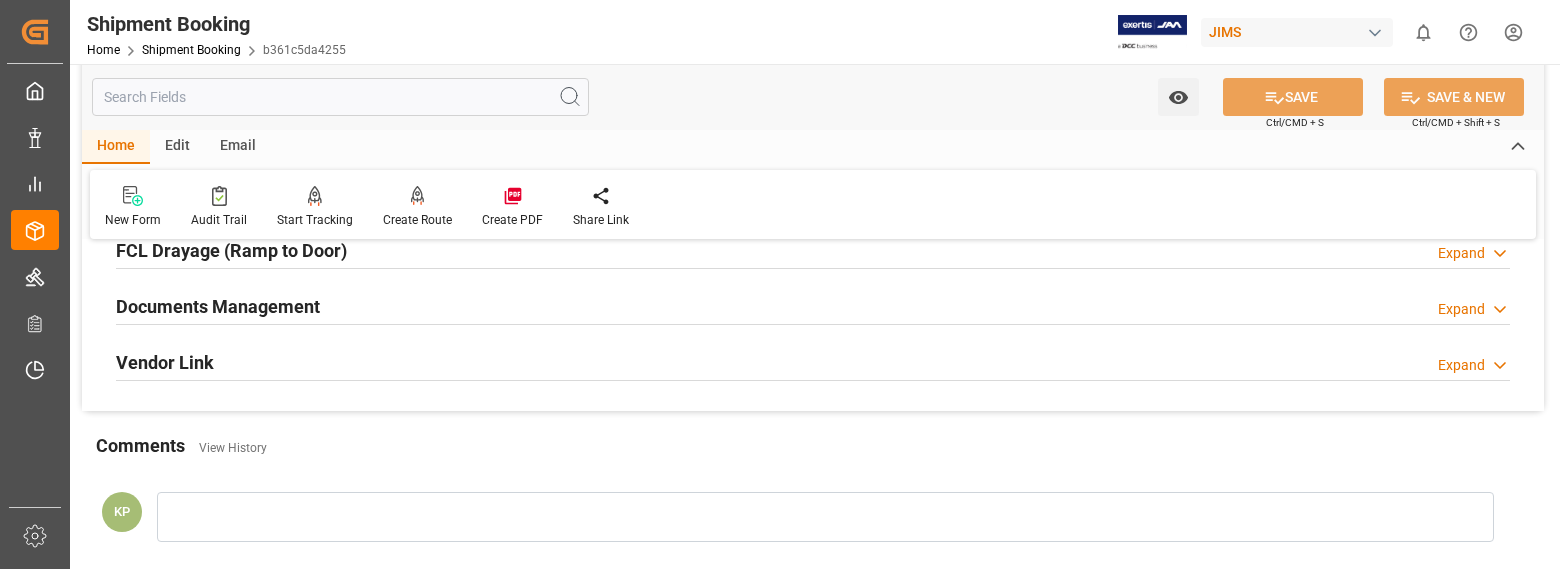 scroll, scrollTop: 600, scrollLeft: 0, axis: vertical 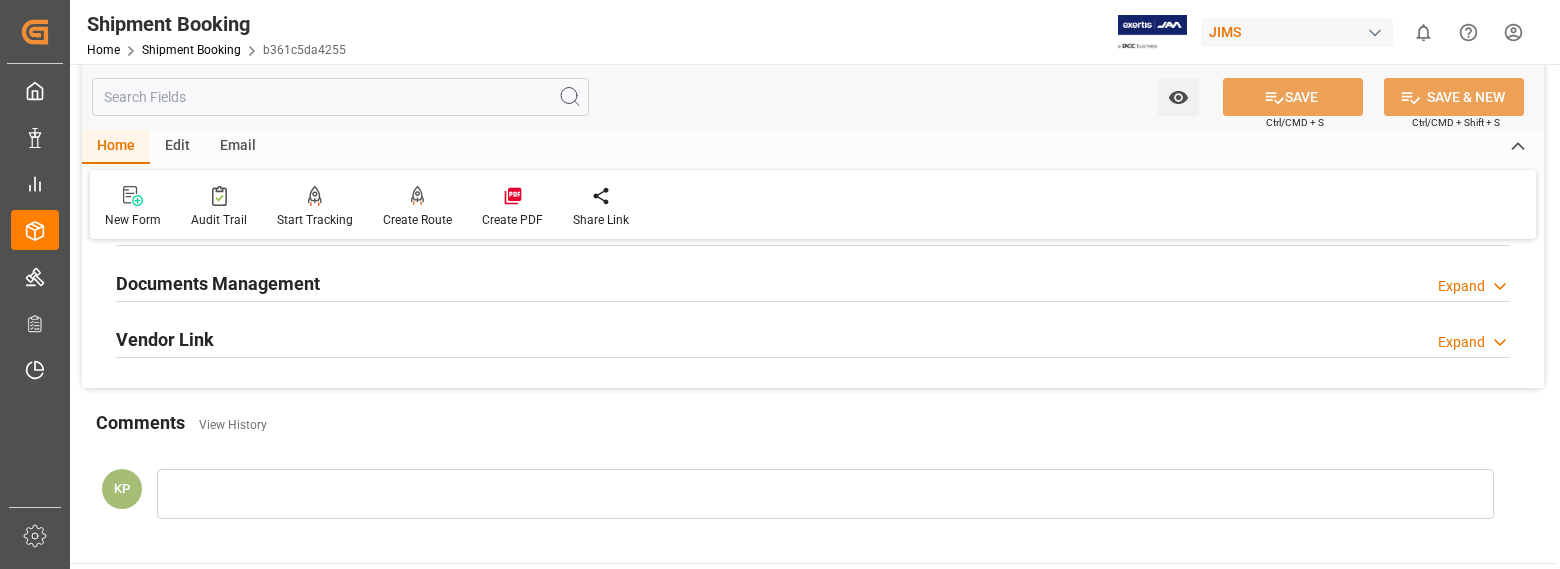 click on "Expand" at bounding box center (1461, 286) 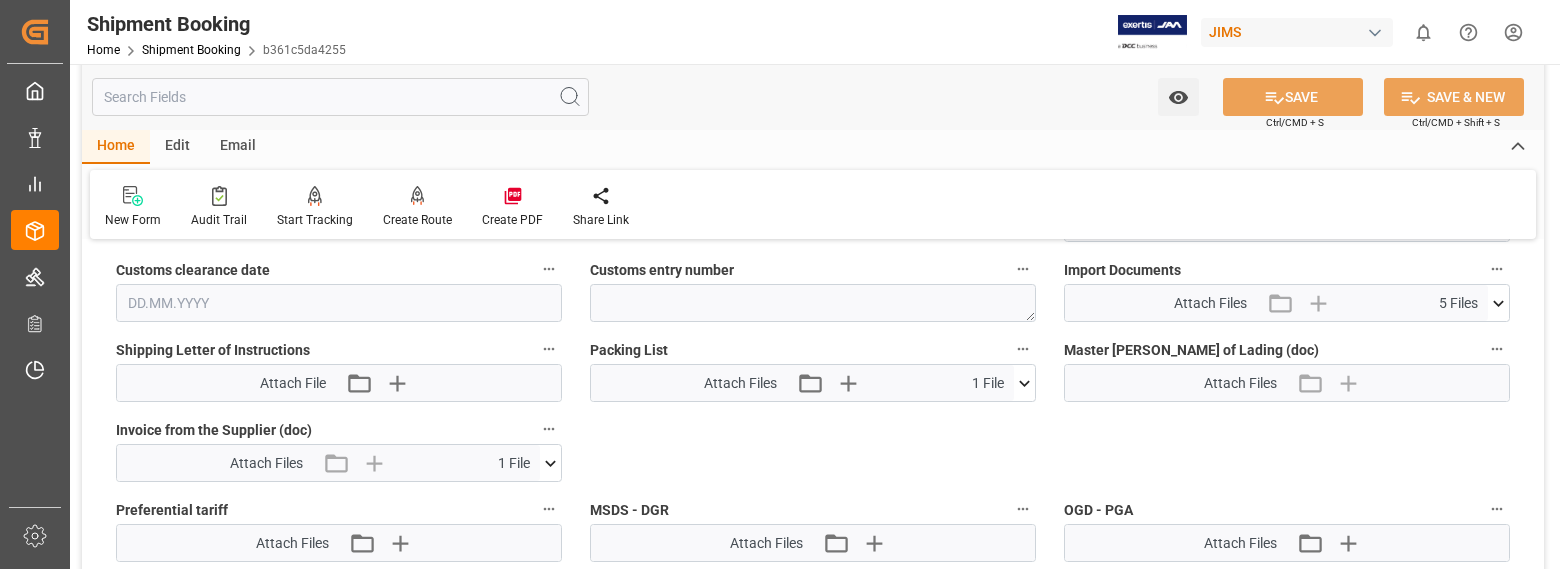 scroll, scrollTop: 1000, scrollLeft: 0, axis: vertical 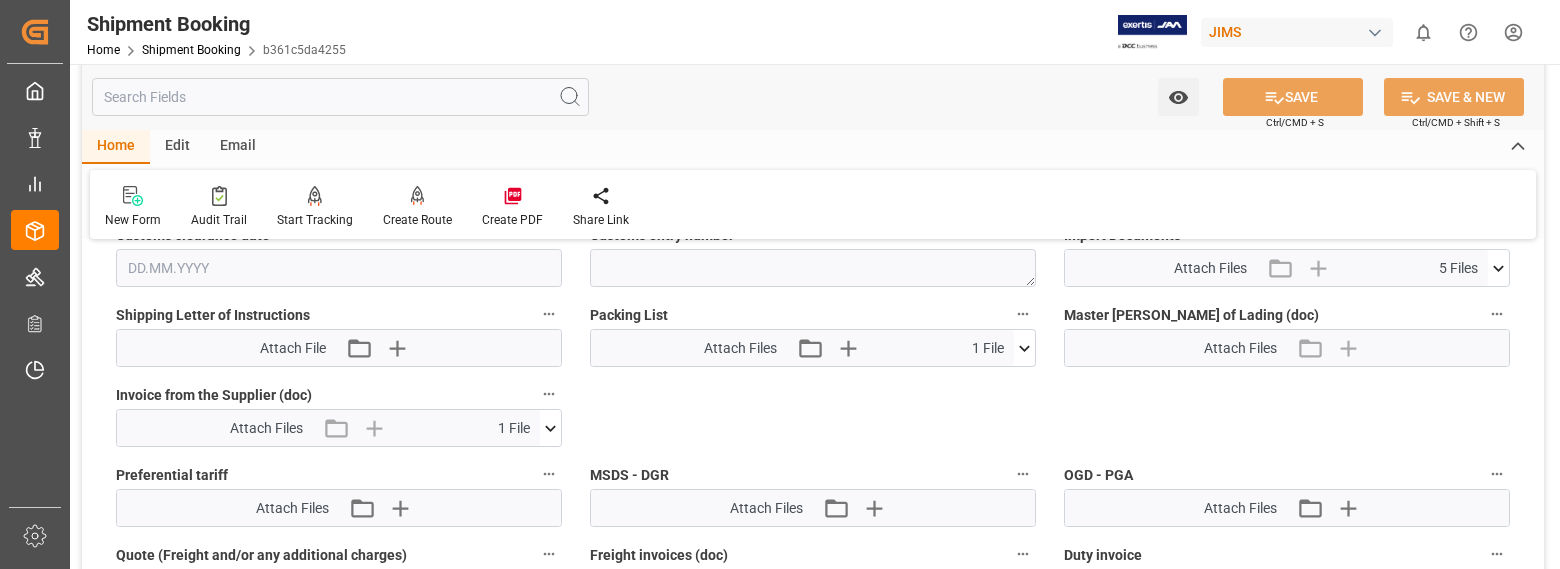 click 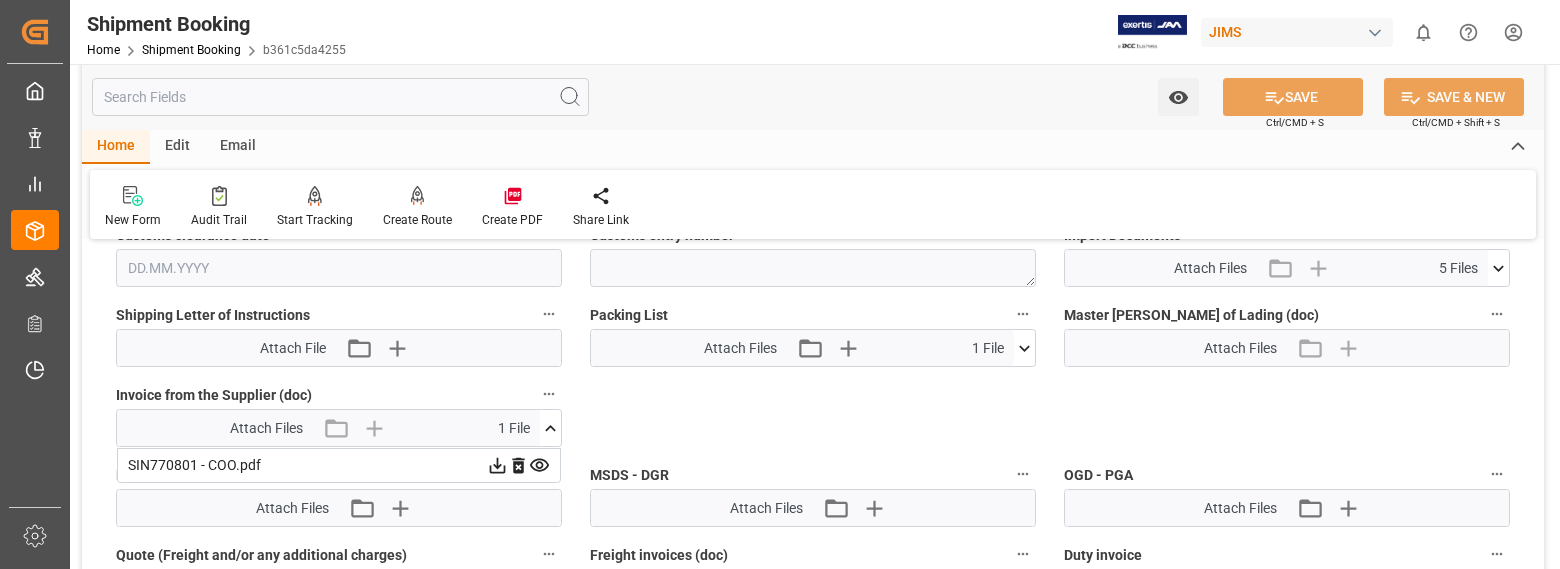 click 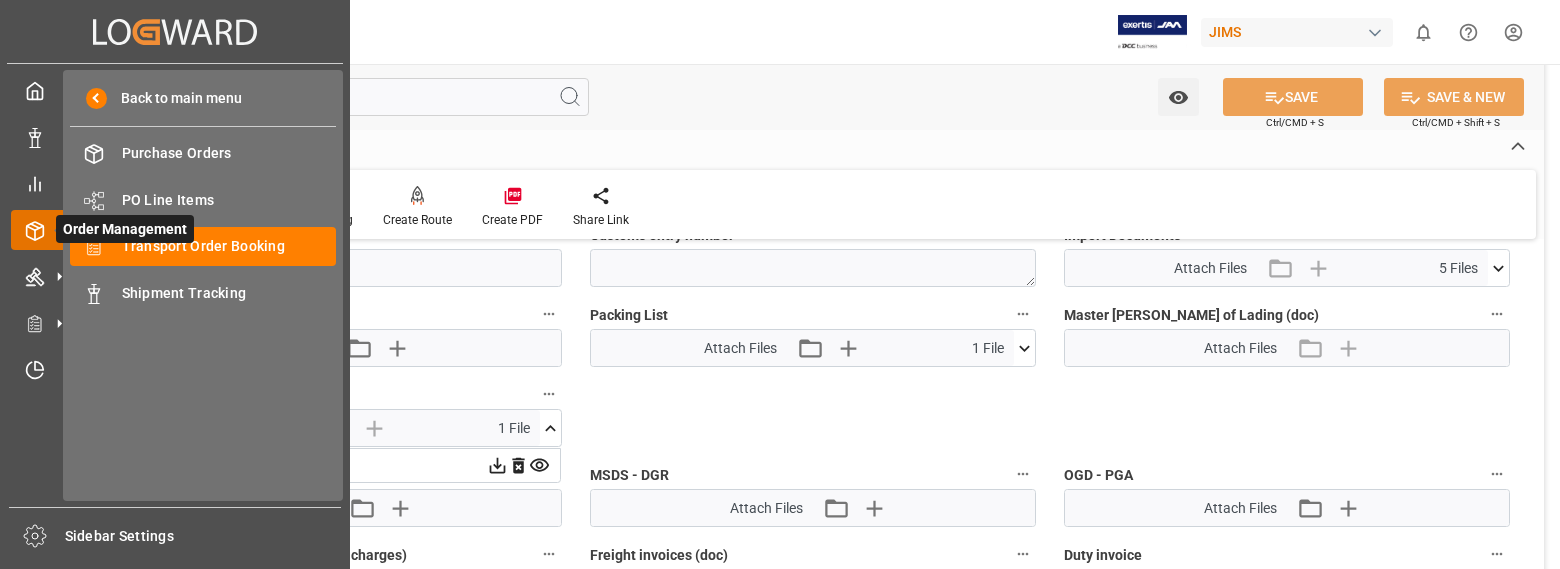 click on "Order Management" at bounding box center (125, 229) 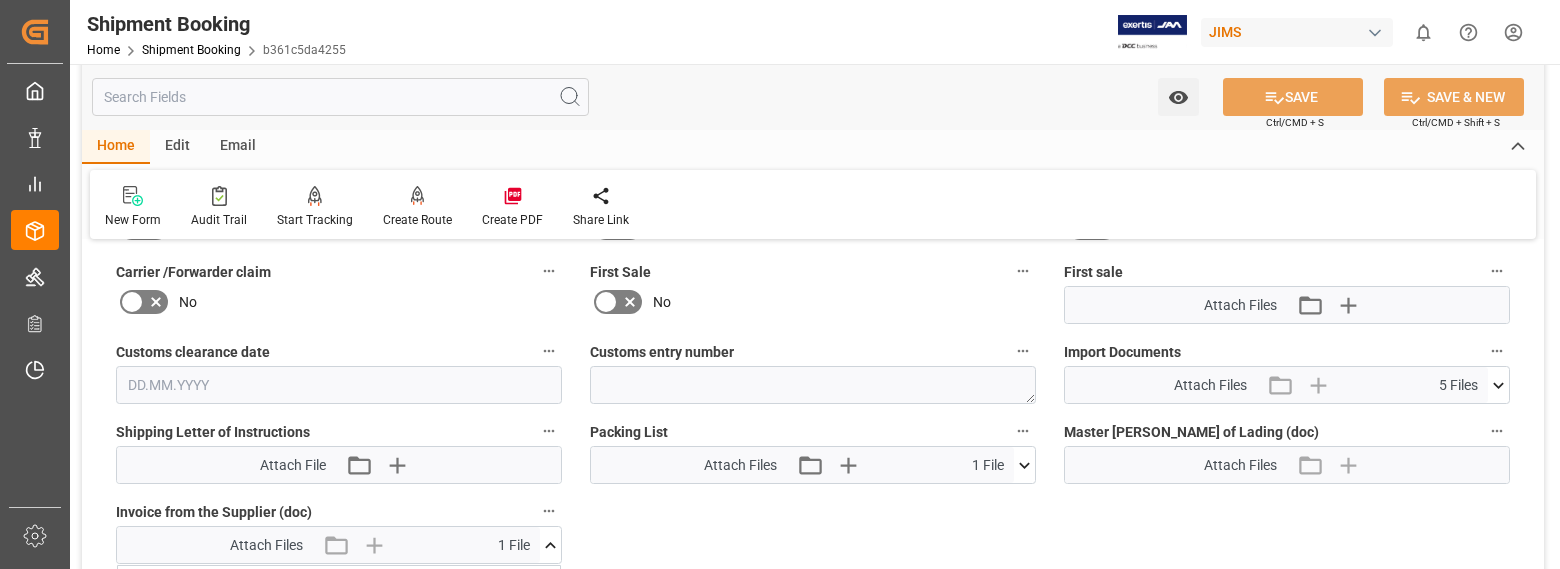 scroll, scrollTop: 1000, scrollLeft: 0, axis: vertical 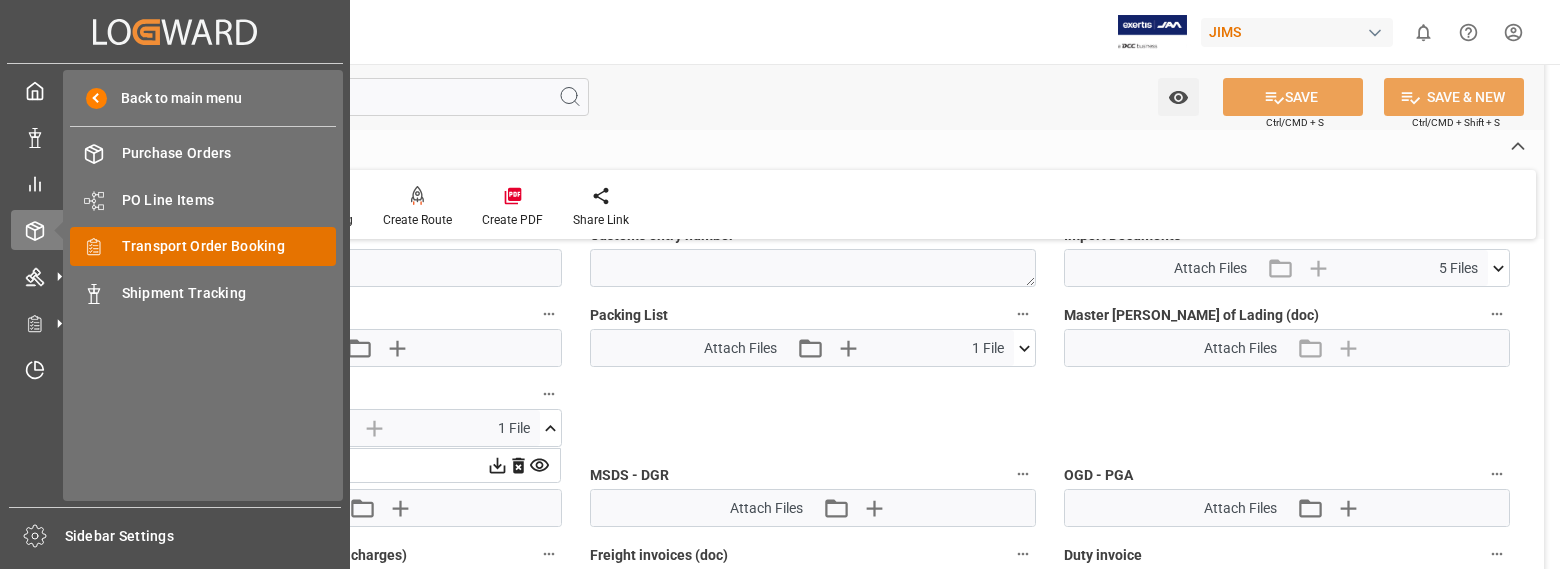 click on "Transport Order Booking" at bounding box center [229, 246] 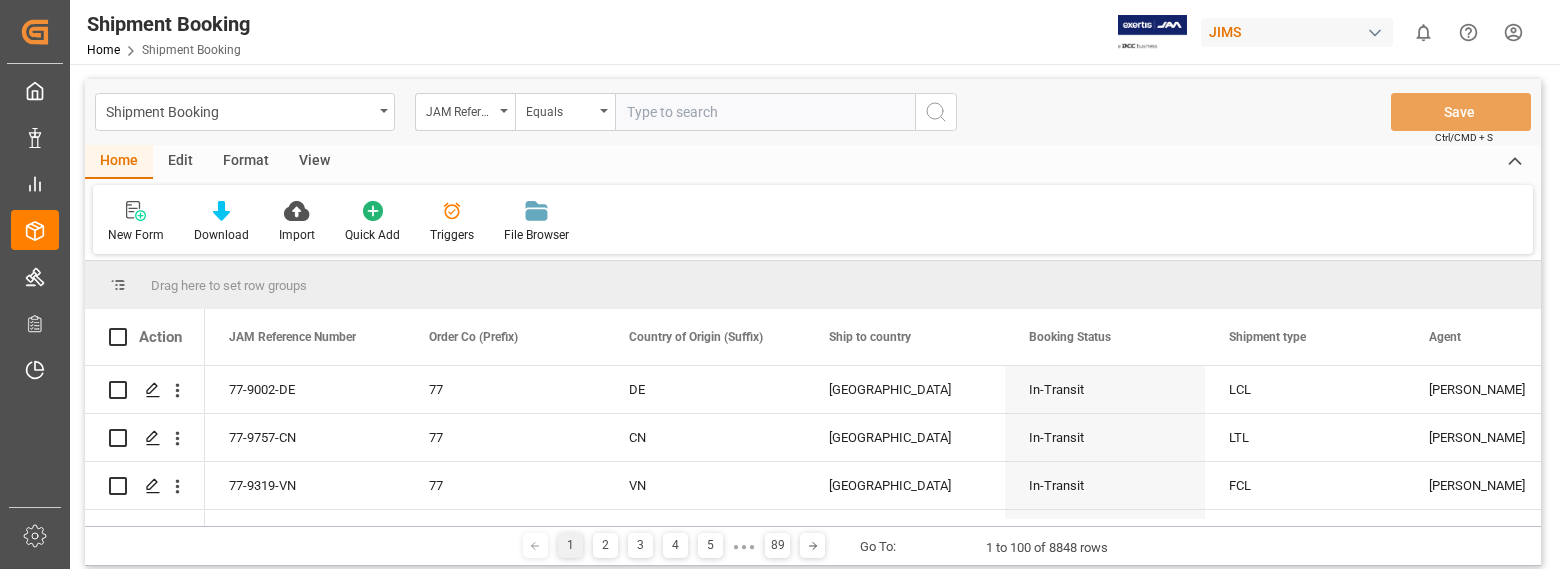 click at bounding box center [765, 112] 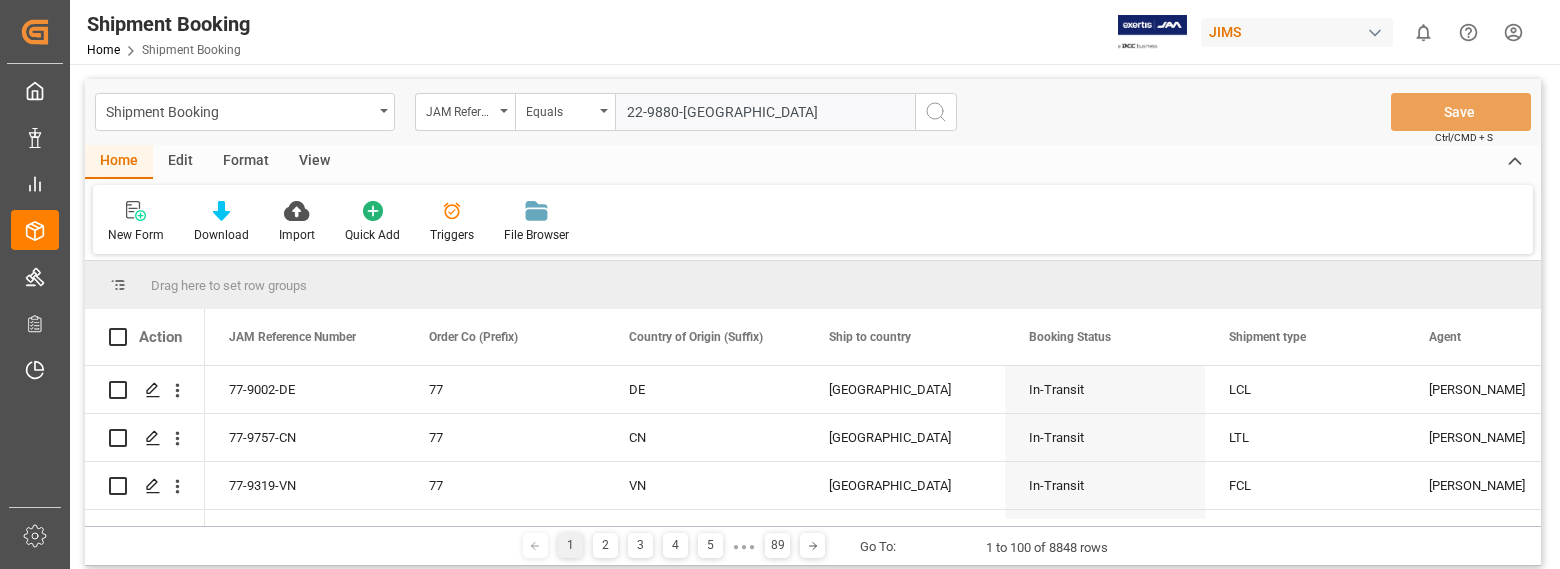 type on "22-9880-[GEOGRAPHIC_DATA]" 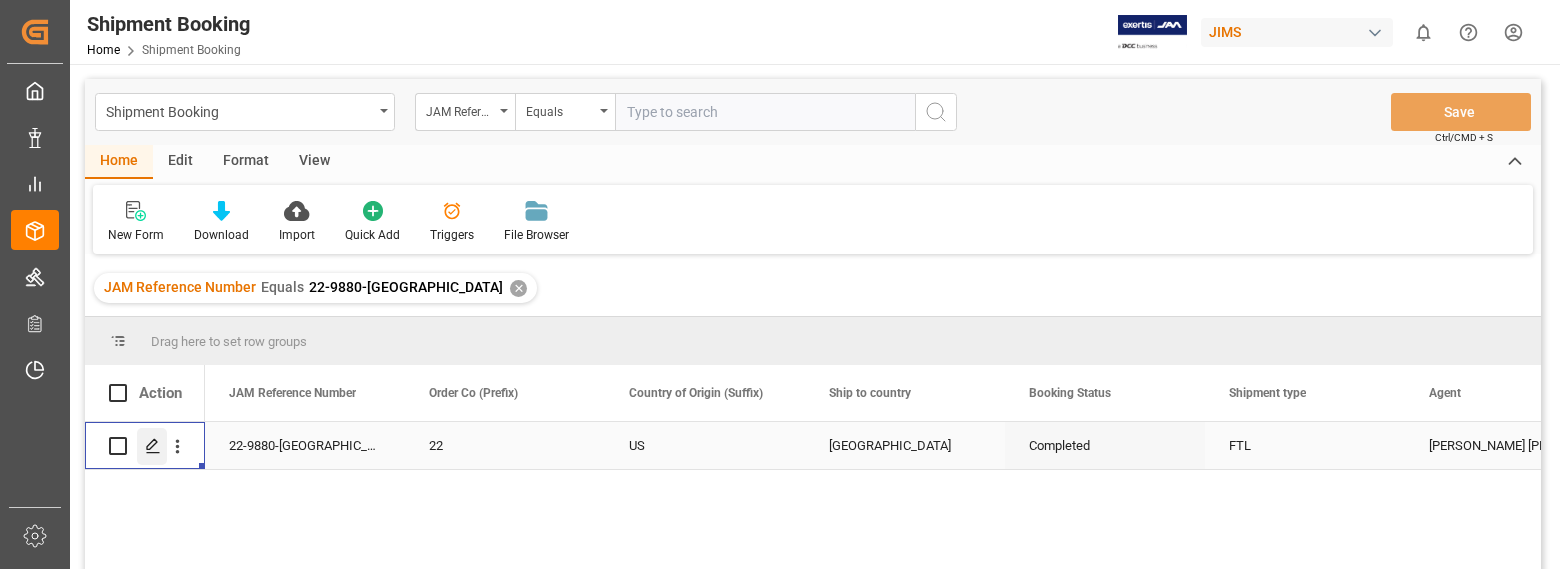click 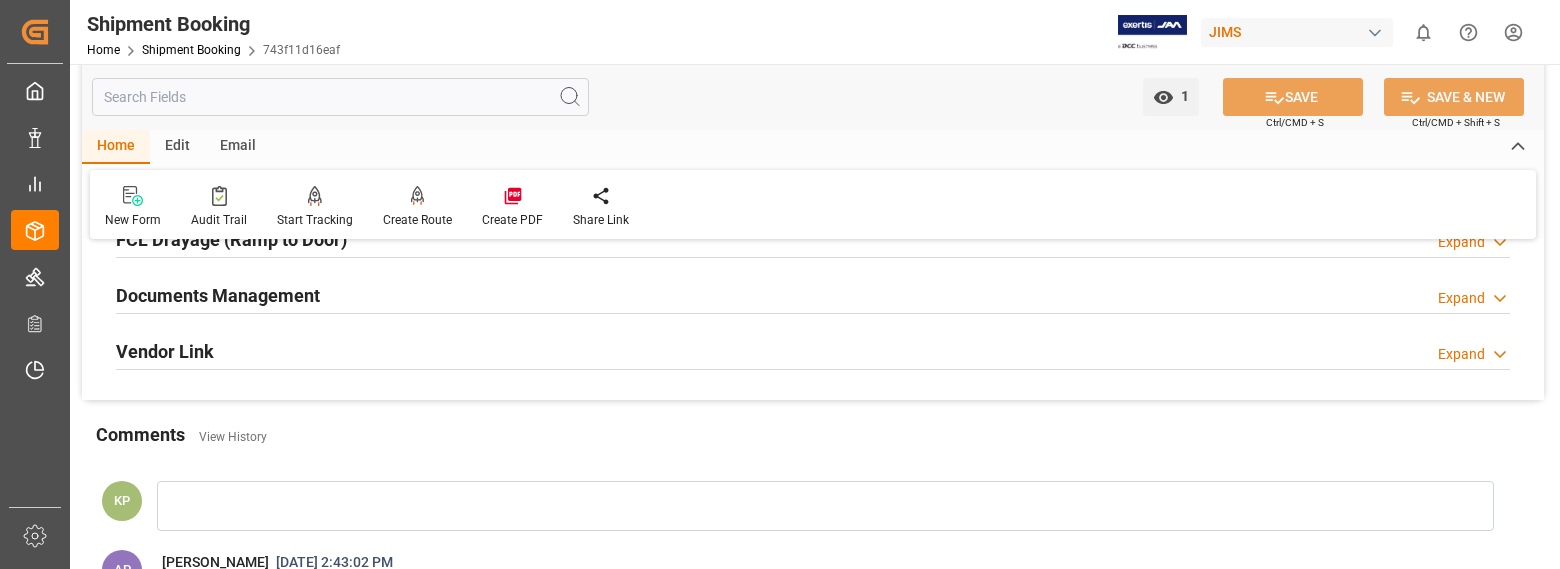 scroll, scrollTop: 600, scrollLeft: 0, axis: vertical 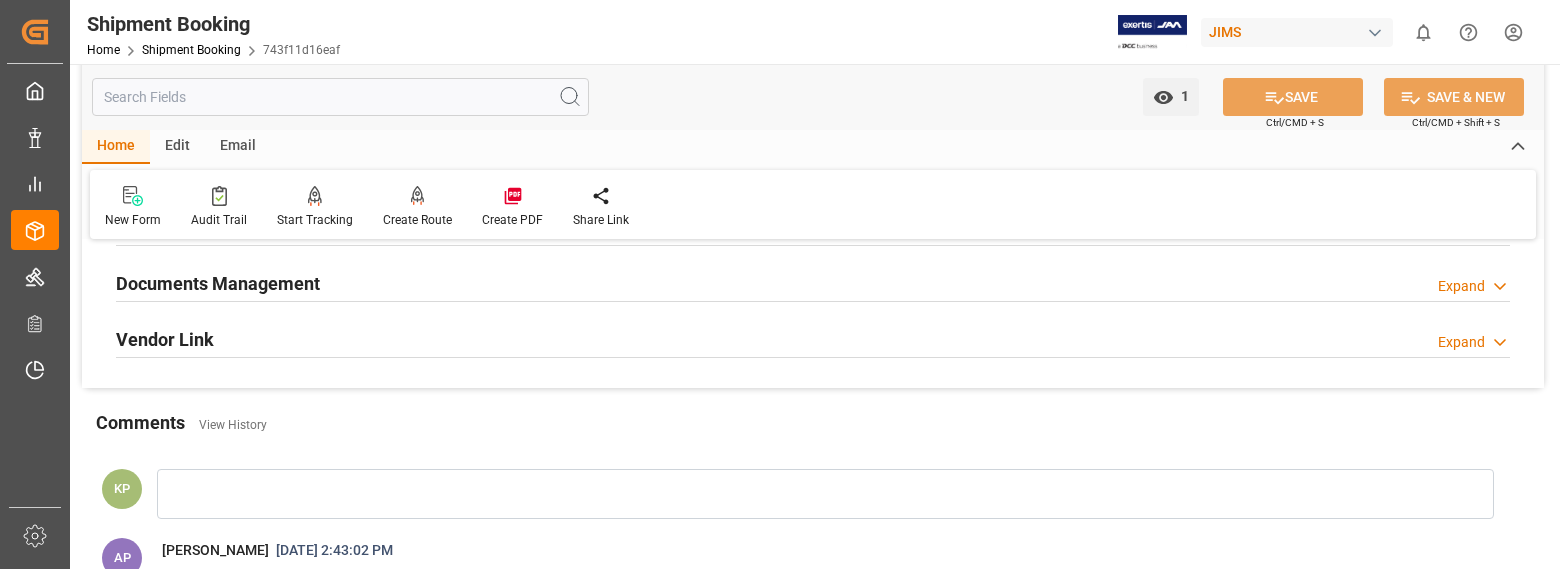 click on "Expand" at bounding box center (1461, 286) 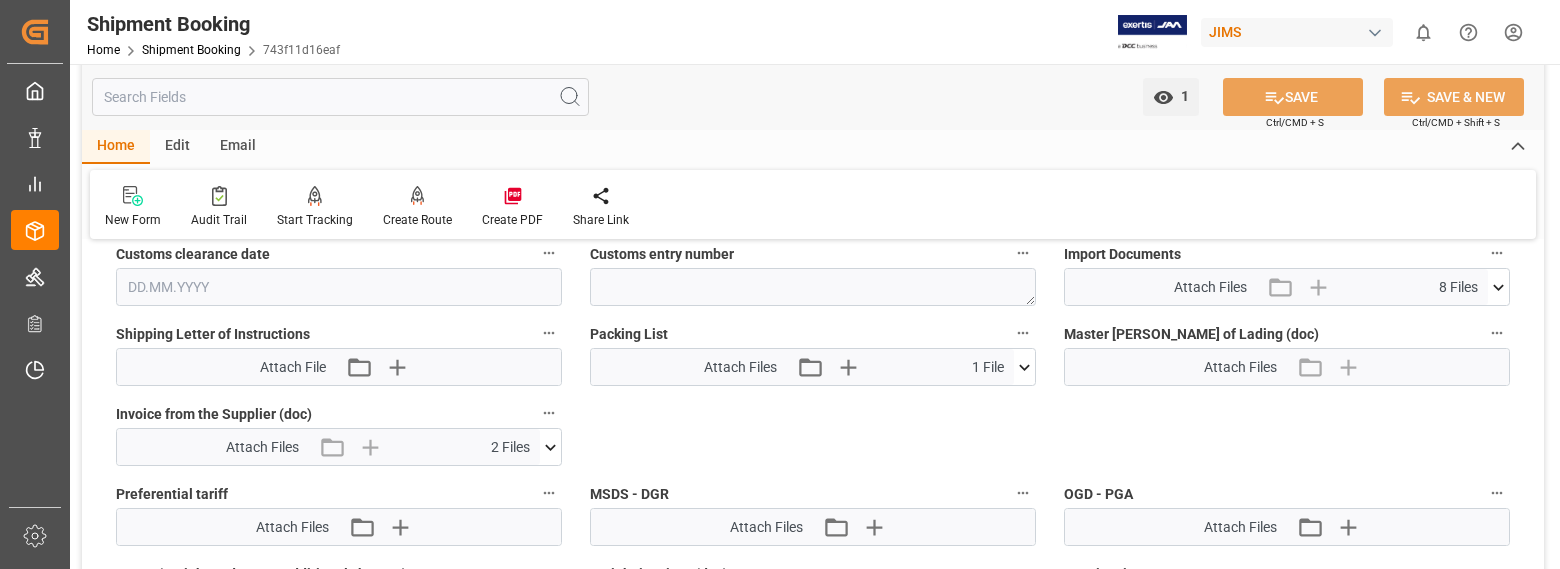 scroll, scrollTop: 1000, scrollLeft: 0, axis: vertical 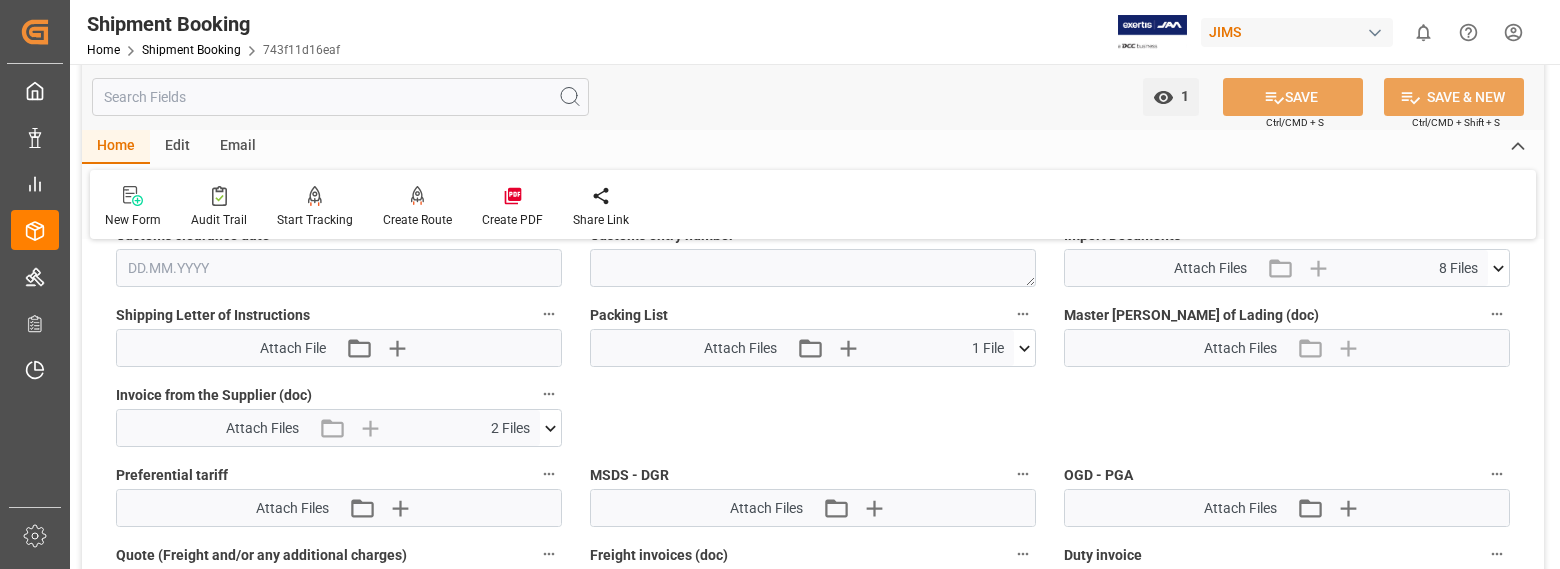 click 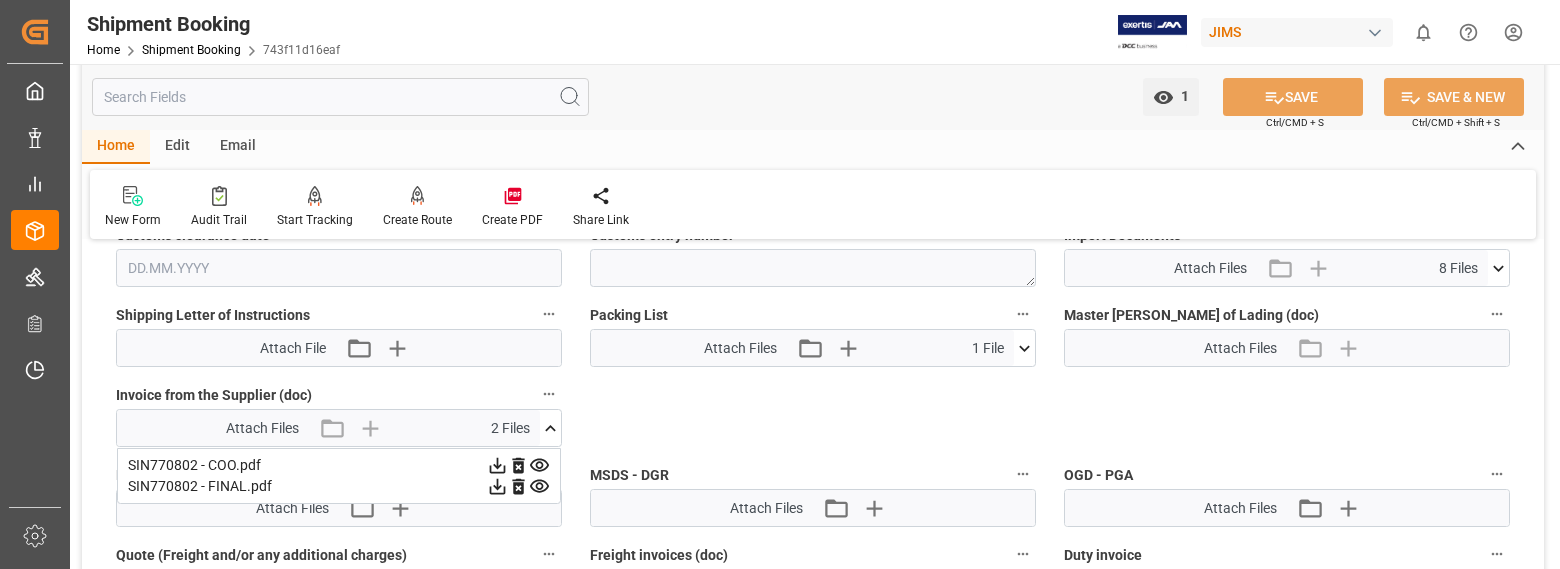 click 